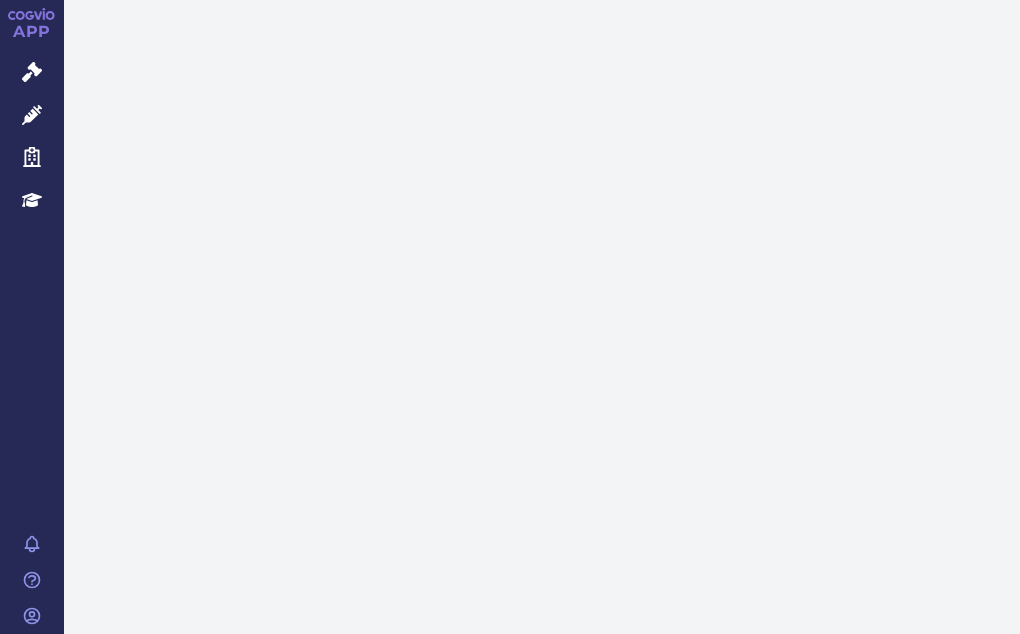 scroll, scrollTop: 0, scrollLeft: 0, axis: both 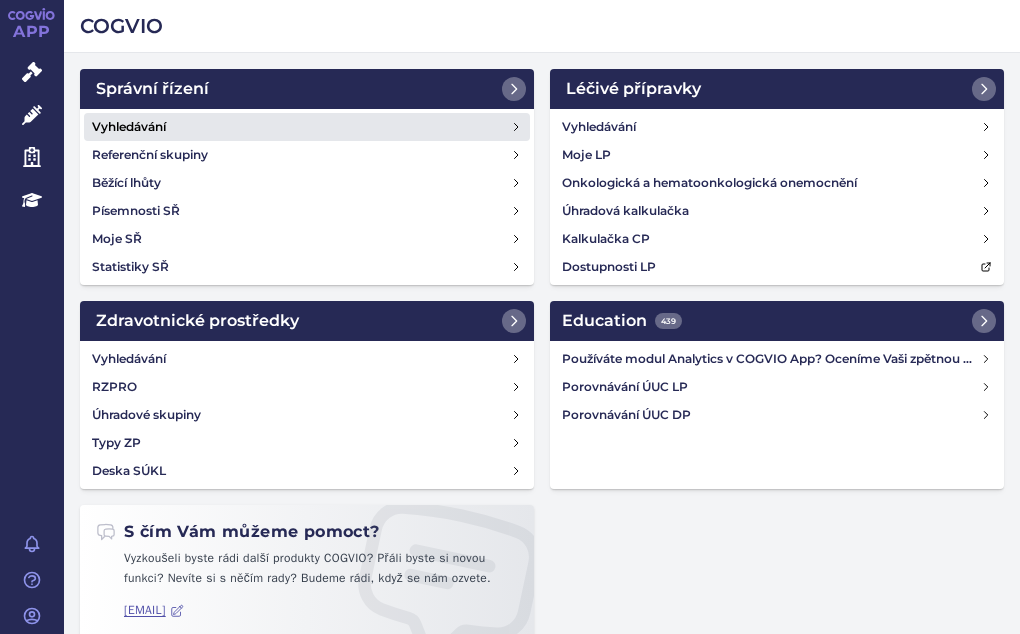 click on "Vyhledávání" at bounding box center (307, 127) 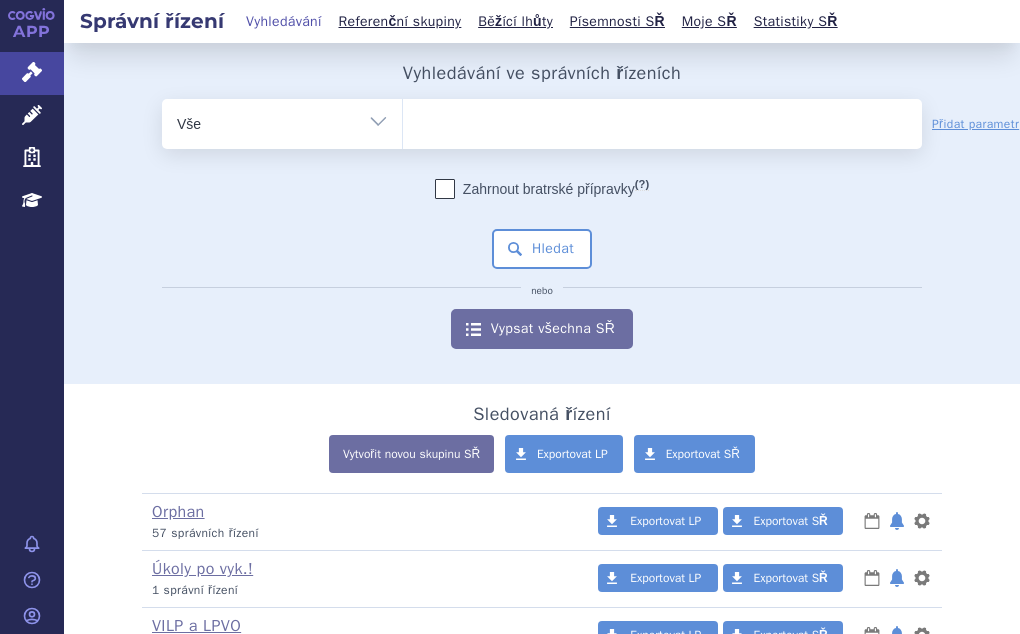 scroll, scrollTop: 0, scrollLeft: 0, axis: both 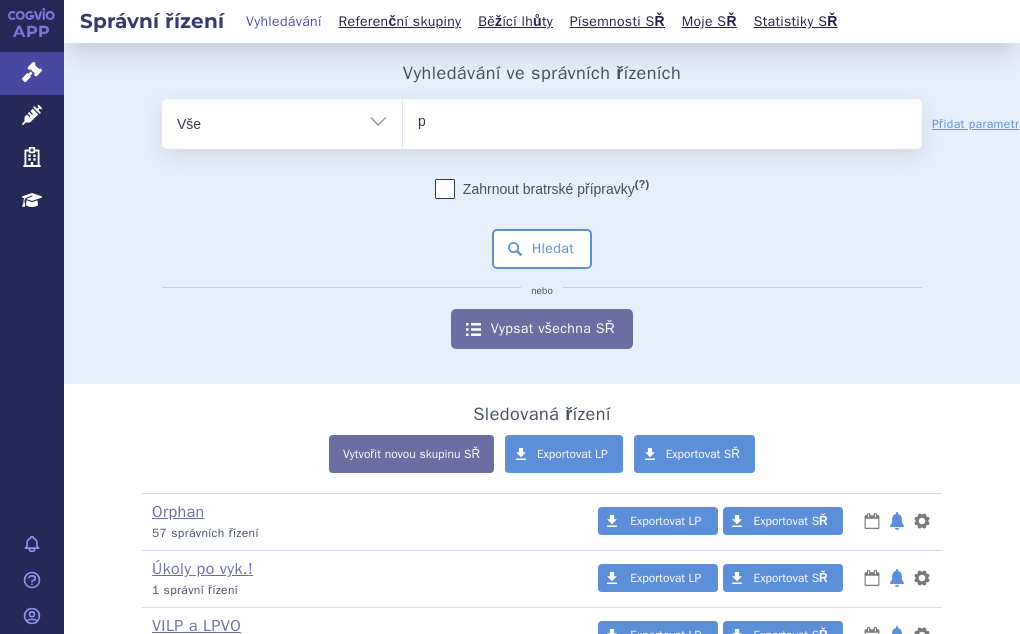 type on "po" 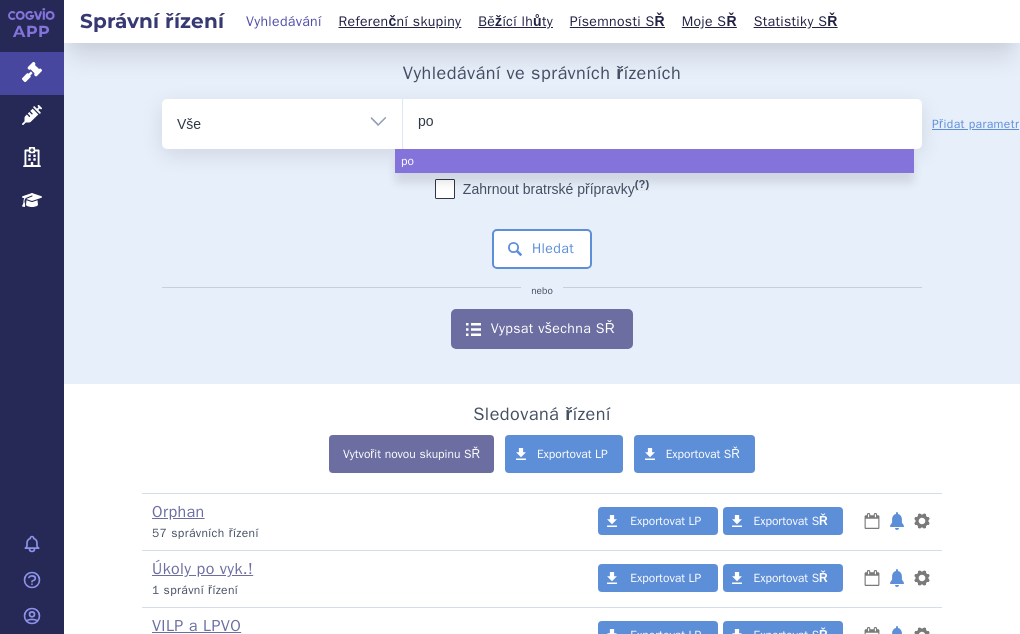 type on "pom" 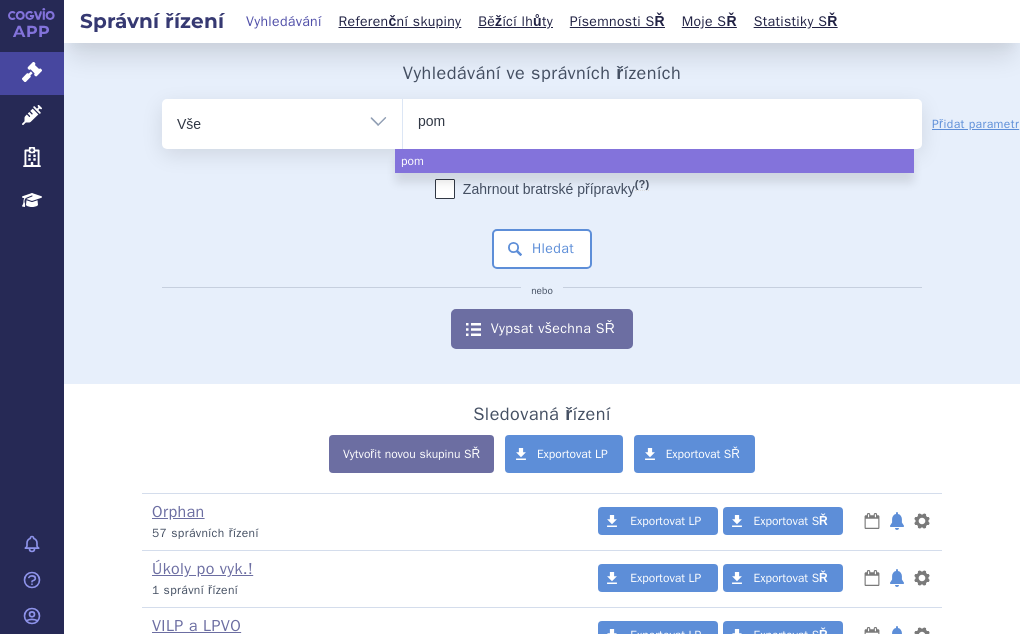 select on "pom" 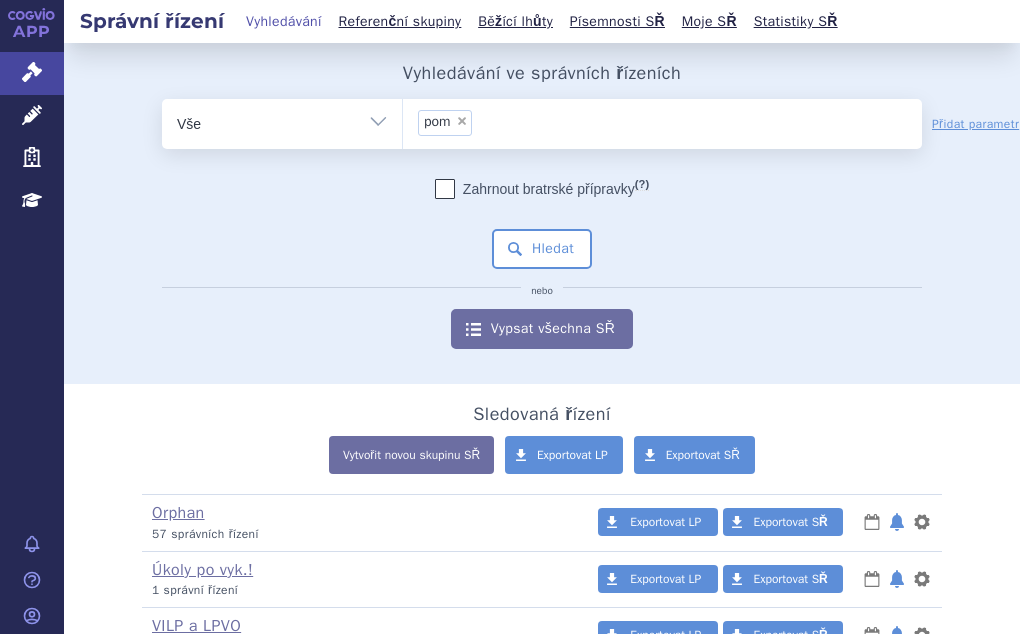click on "Vše
Spisová značka
Typ SŘ
Přípravek/SUKL kód
Účastník/Držitel" at bounding box center [282, 121] 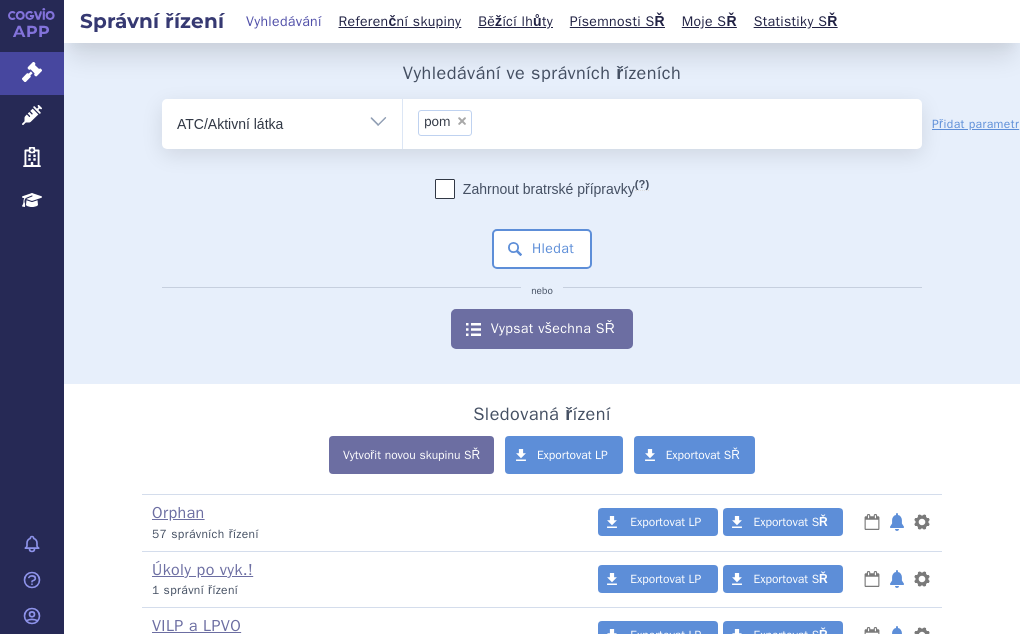 click on "Vše
Spisová značka
Typ SŘ
Přípravek/SUKL kód
Účastník/Držitel" at bounding box center [282, 121] 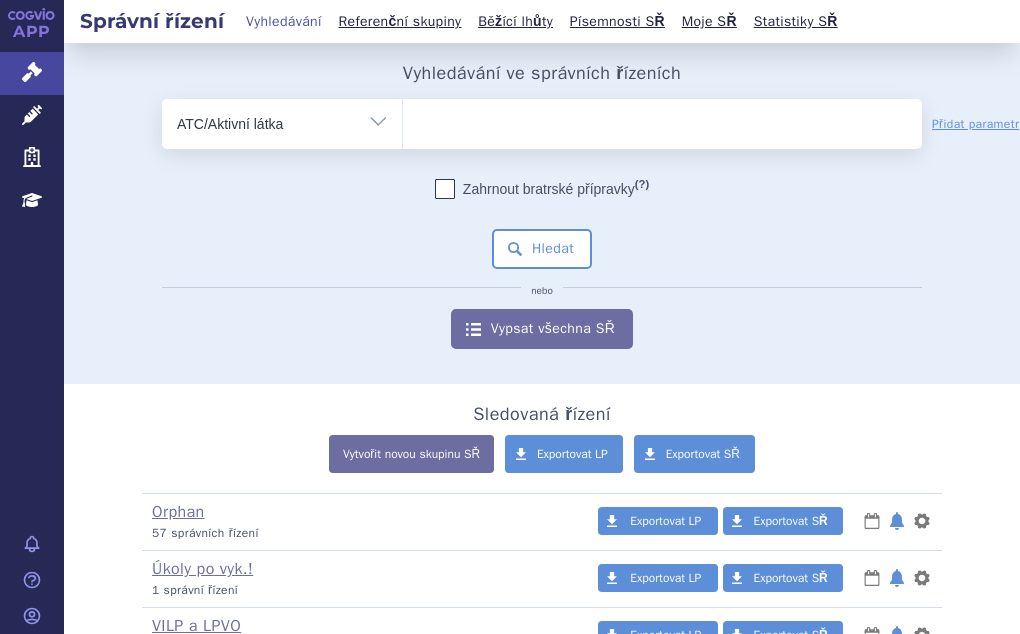 click at bounding box center (662, 120) 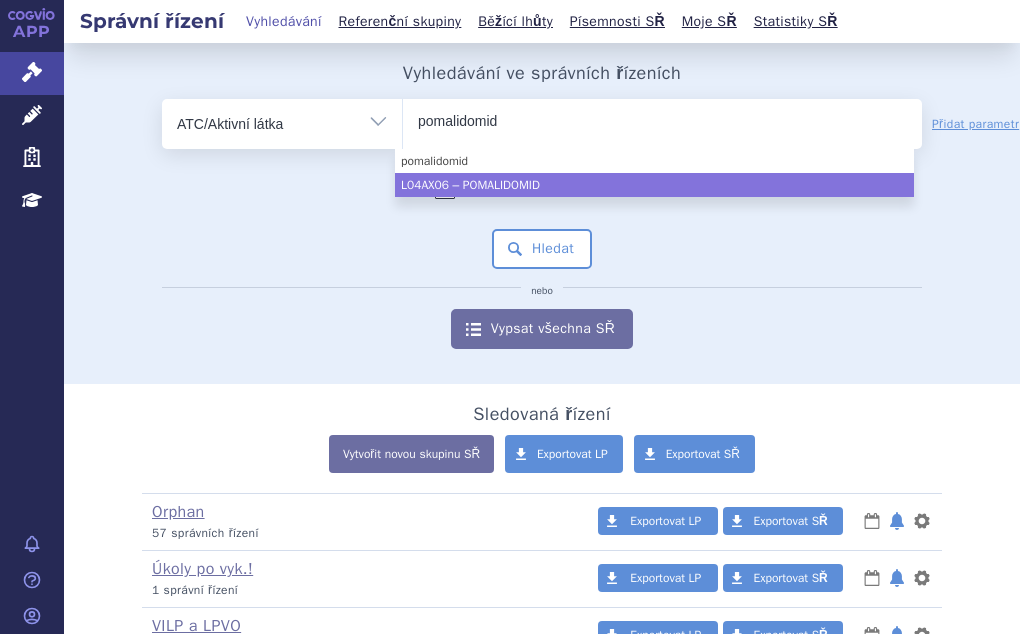 type on "pomalidomid" 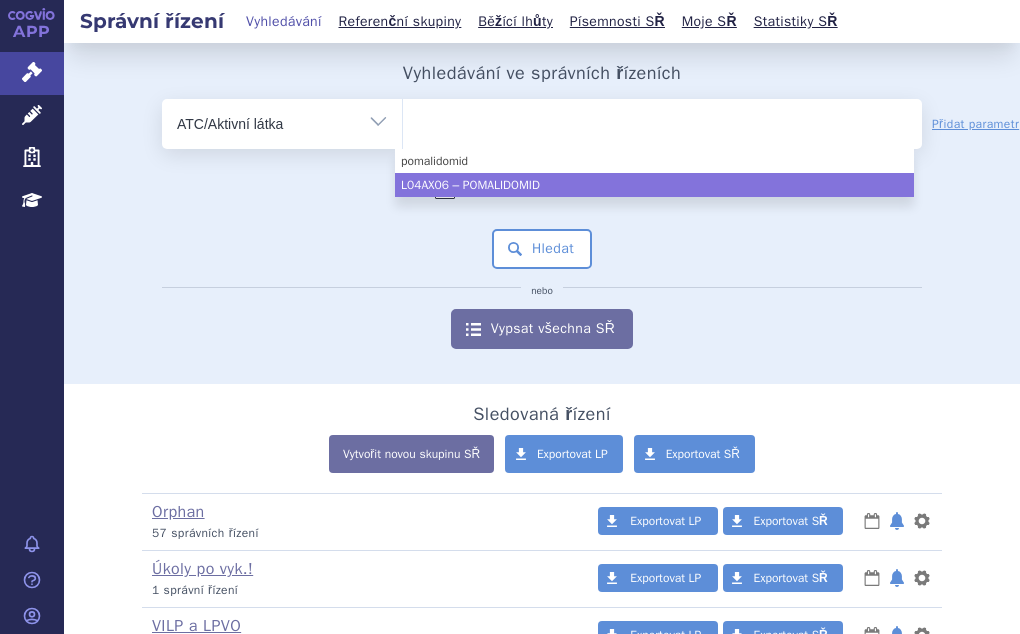 select on "L04AX06" 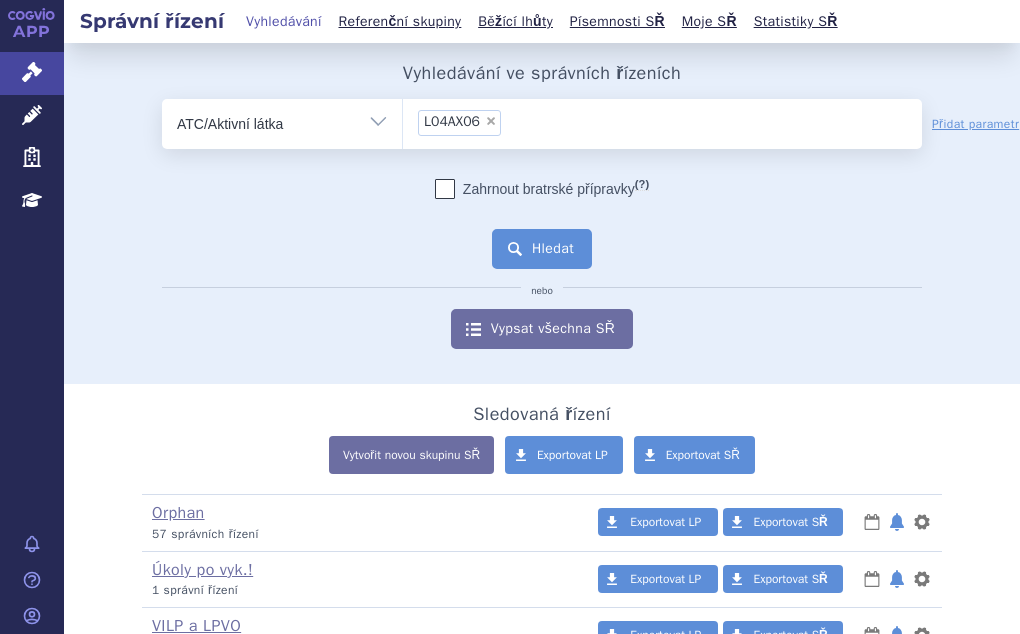 click on "Hledat" at bounding box center [542, 249] 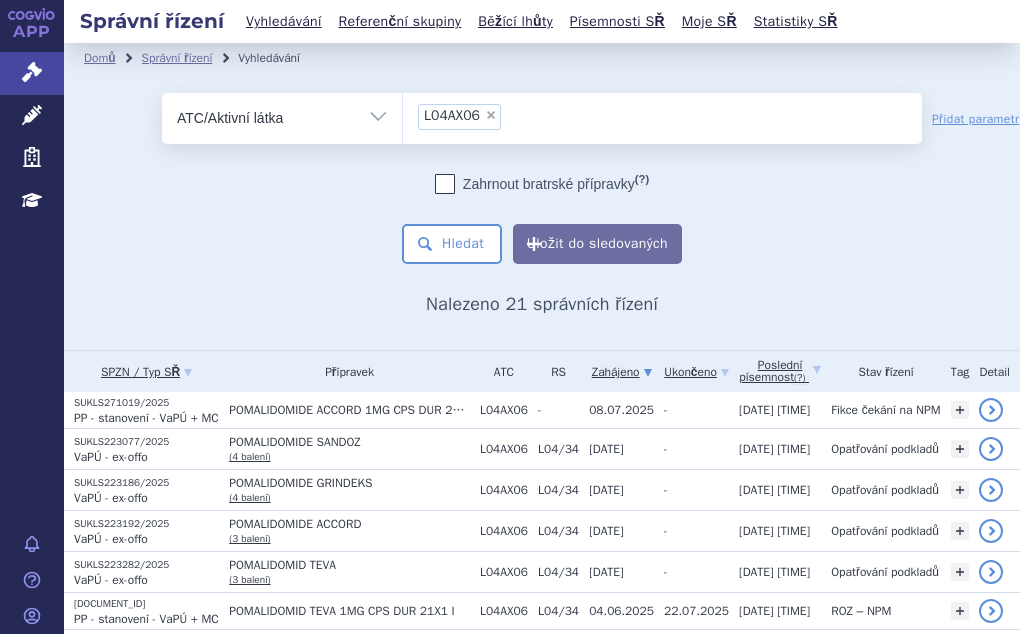 scroll, scrollTop: 0, scrollLeft: 0, axis: both 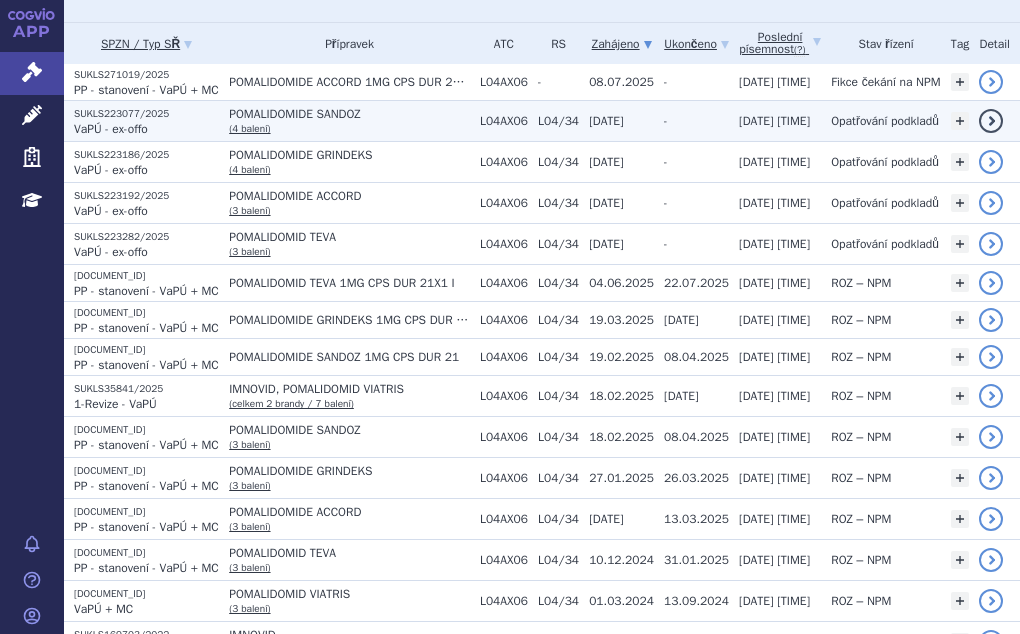click on "POMALIDOMIDE SANDOZ" at bounding box center [349, 114] 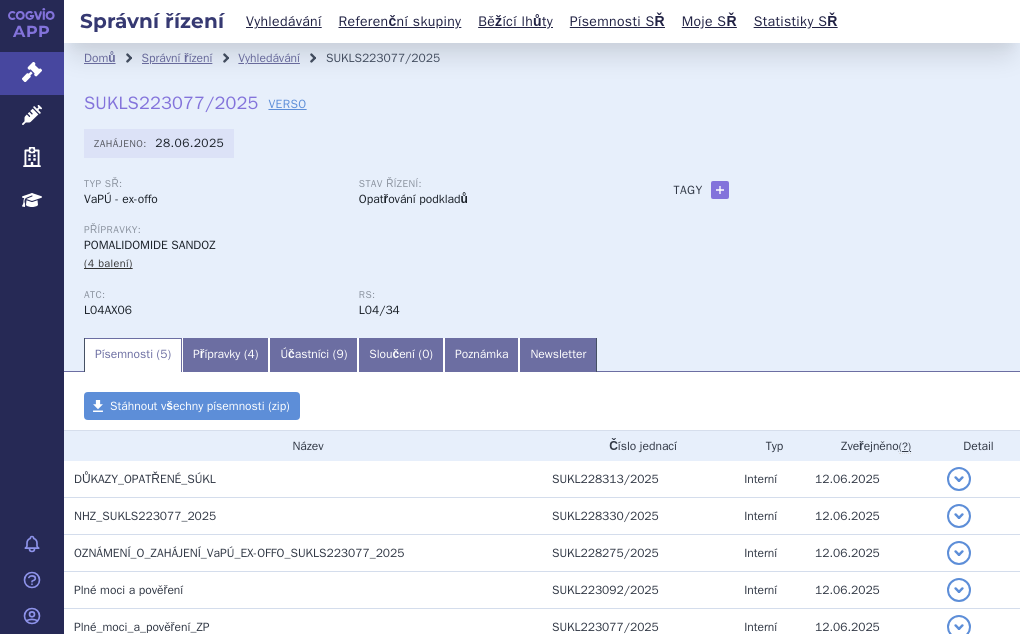 scroll, scrollTop: 0, scrollLeft: 0, axis: both 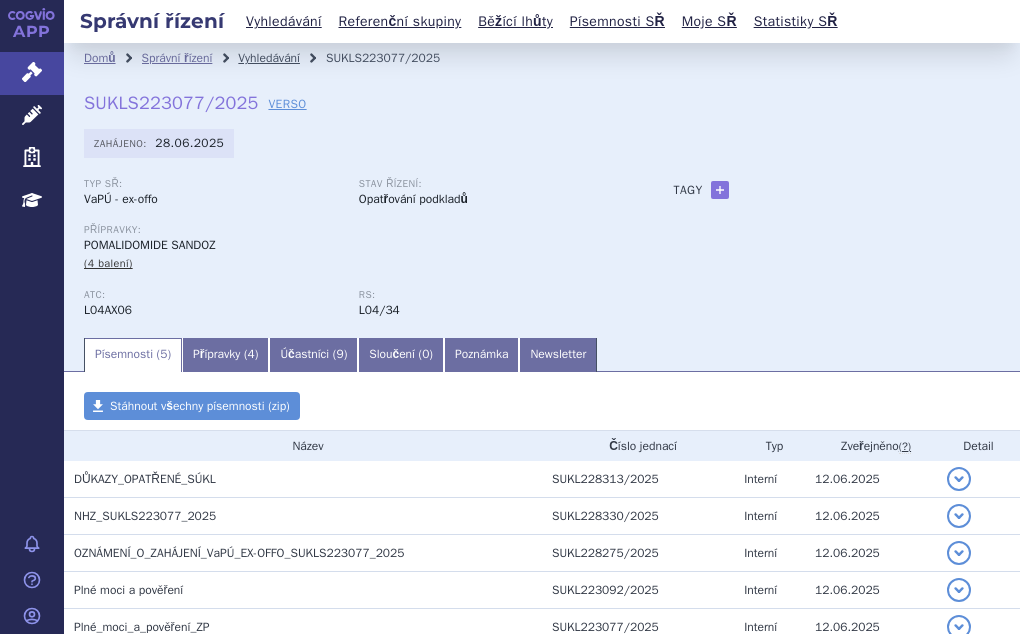 click on "Vyhledávání" at bounding box center (269, 58) 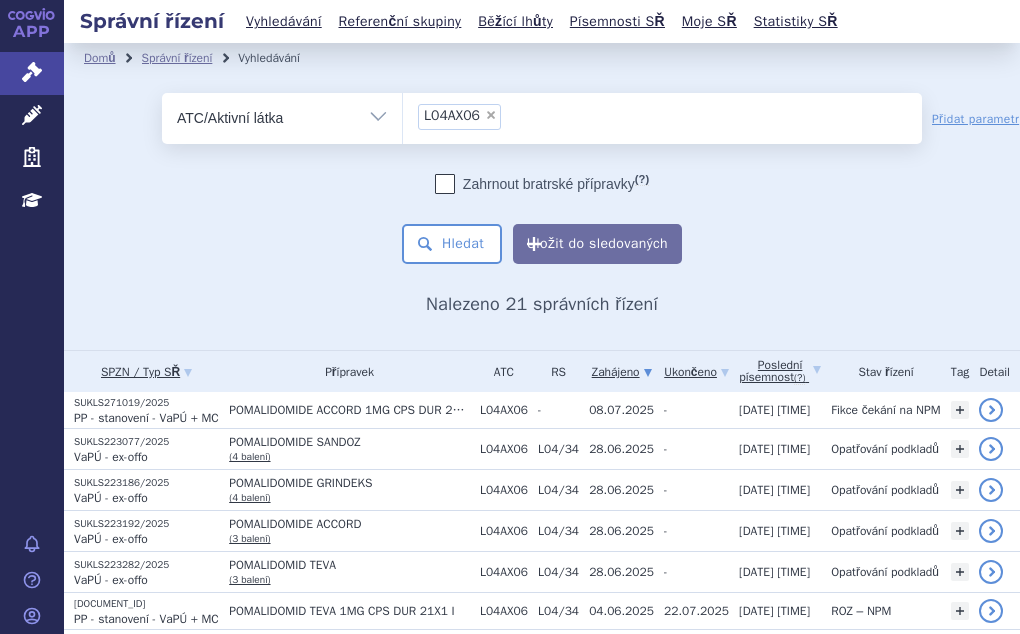 scroll, scrollTop: 0, scrollLeft: 0, axis: both 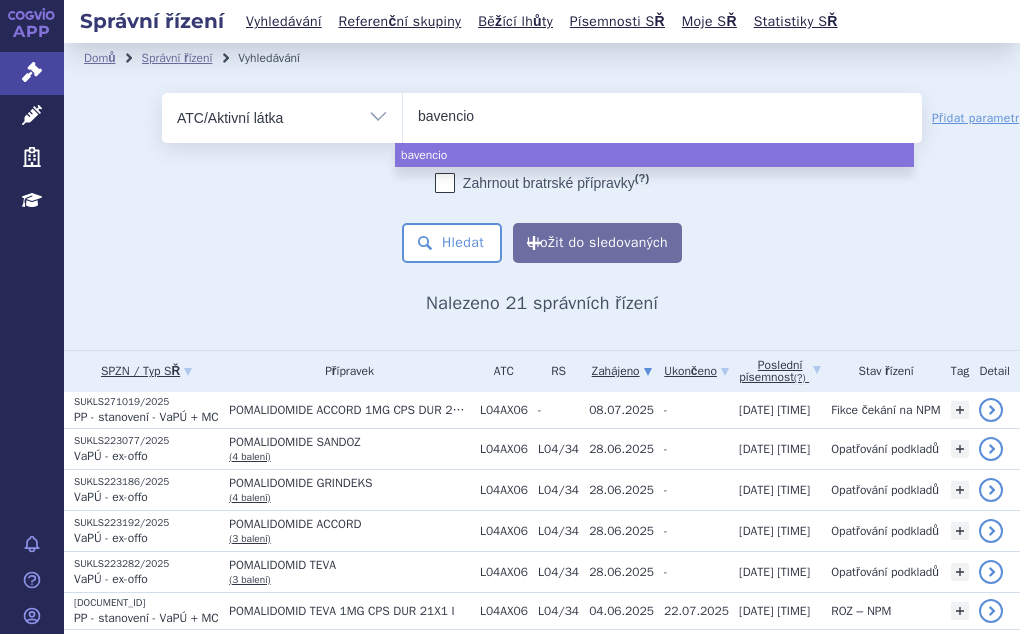 type on "bavencio" 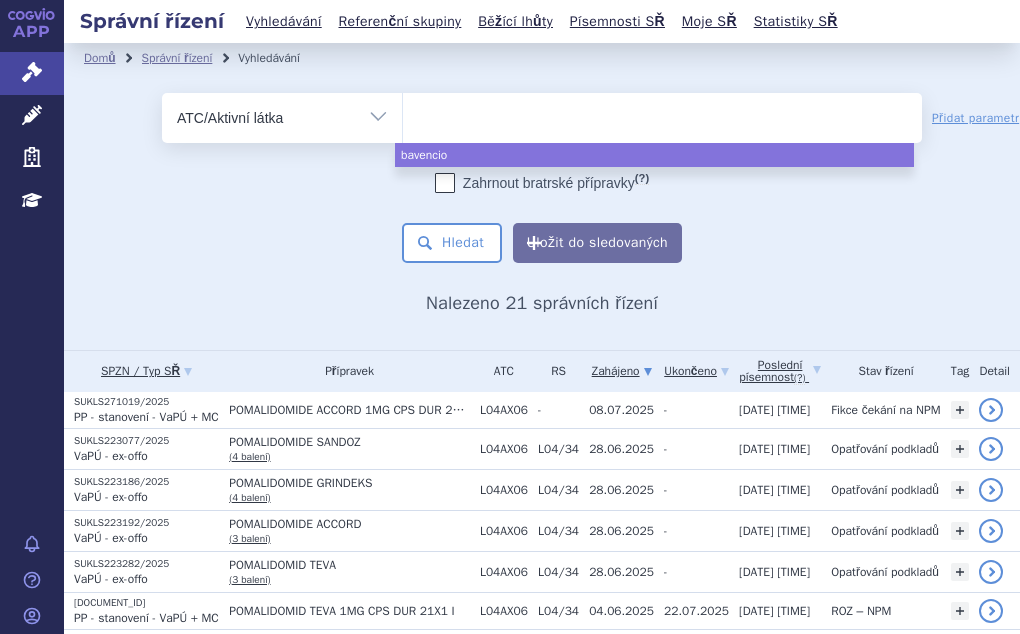 select on "bavencio" 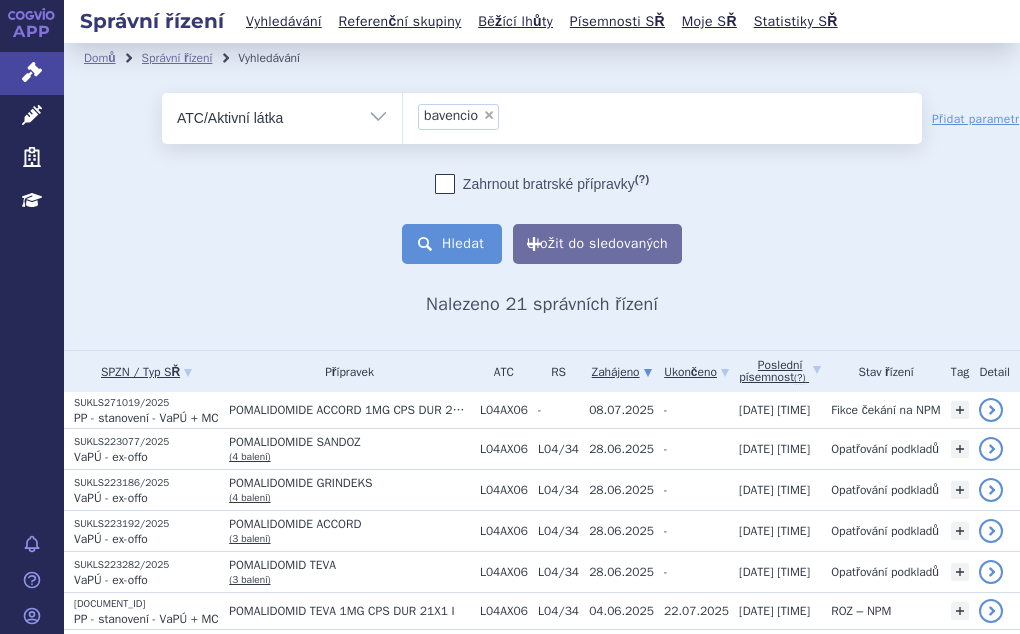 click on "Hledat" at bounding box center [452, 244] 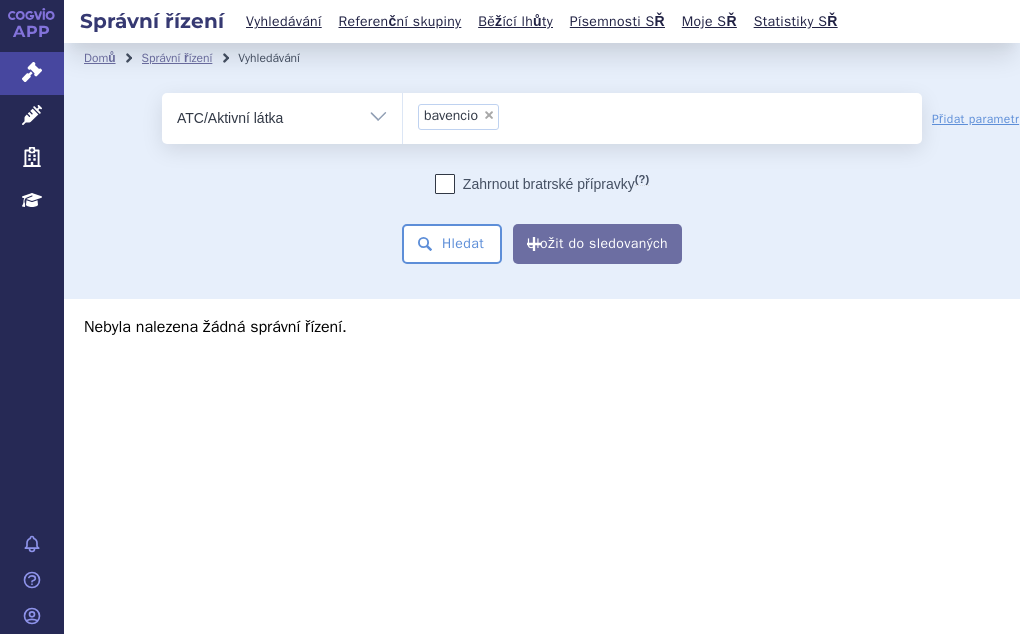 scroll, scrollTop: 0, scrollLeft: 0, axis: both 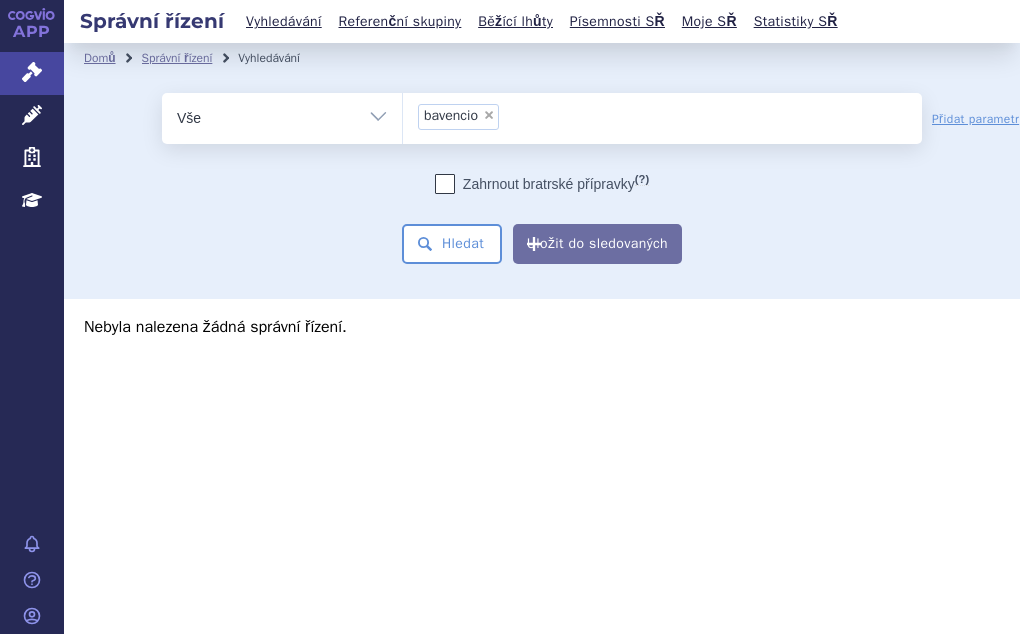 click on "Vše
Spisová značka
Typ SŘ
Přípravek/SUKL kód
Účastník/Držitel" at bounding box center [282, 115] 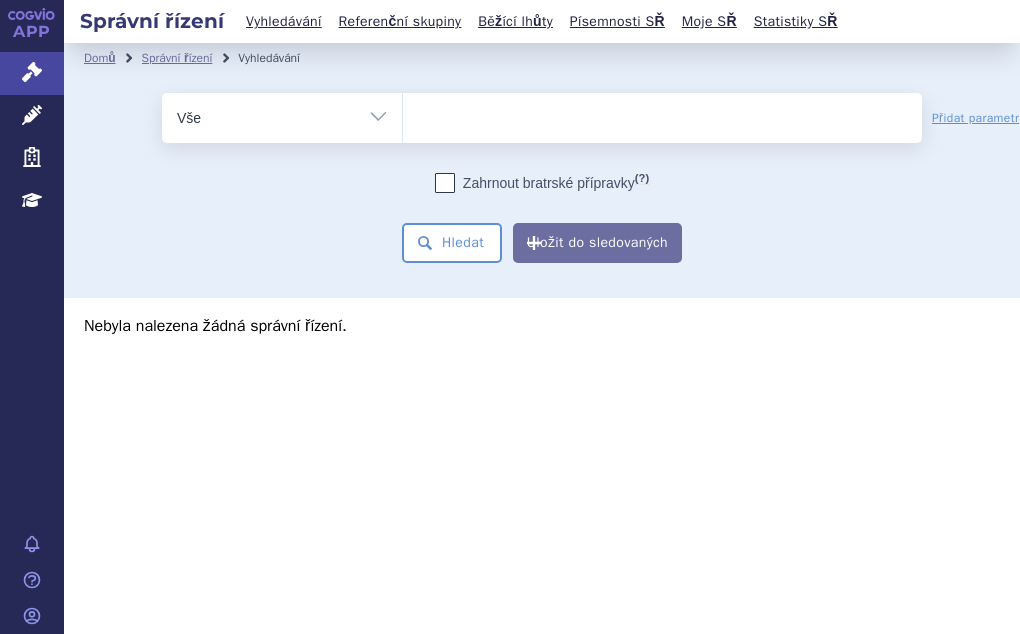 click at bounding box center (662, 114) 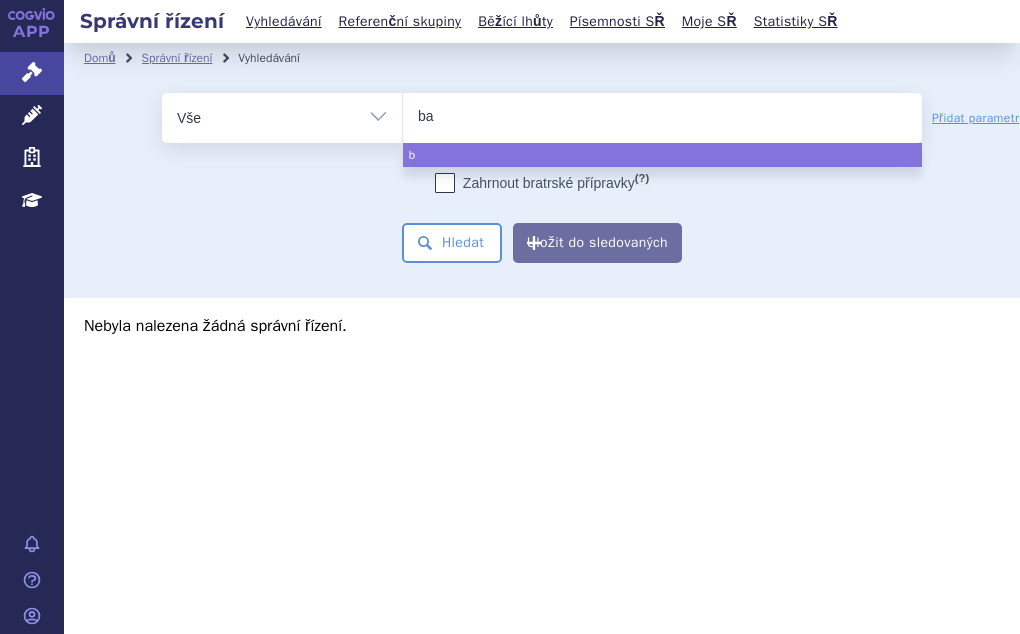 type on "bav" 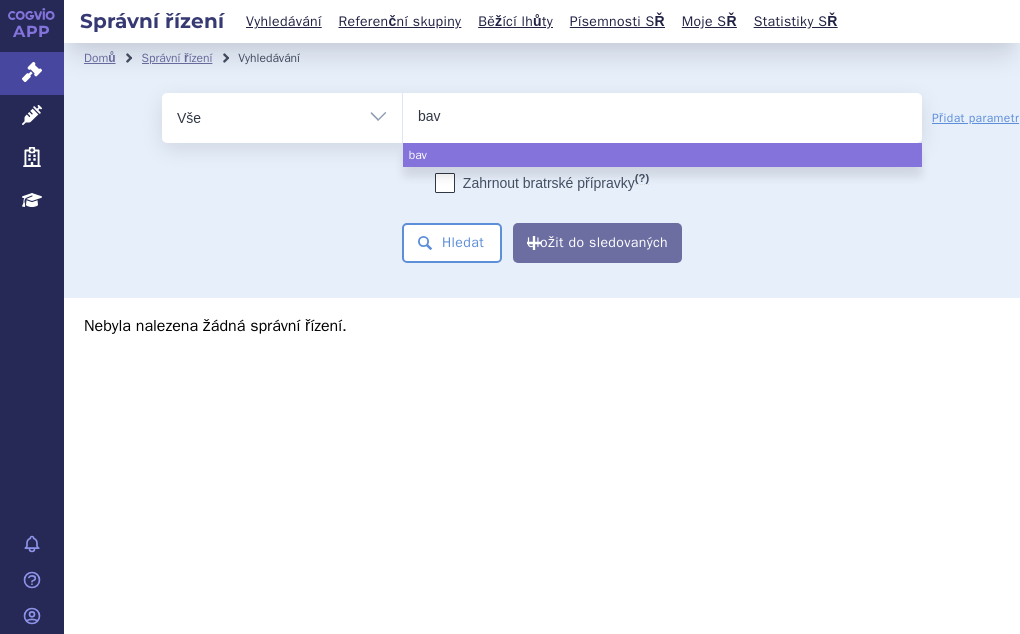 type on "bave" 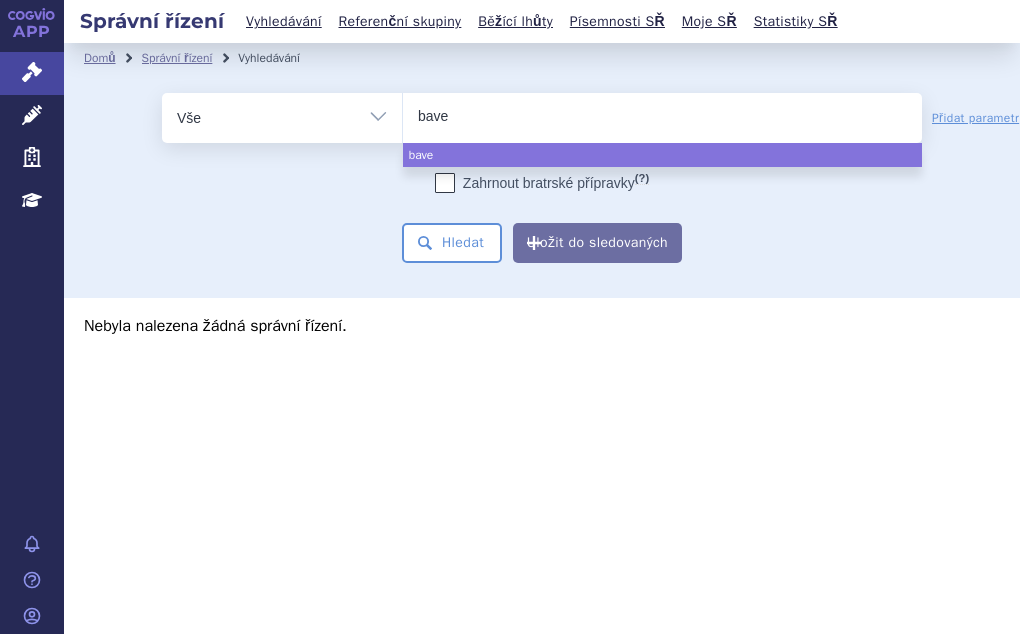 type on "baven" 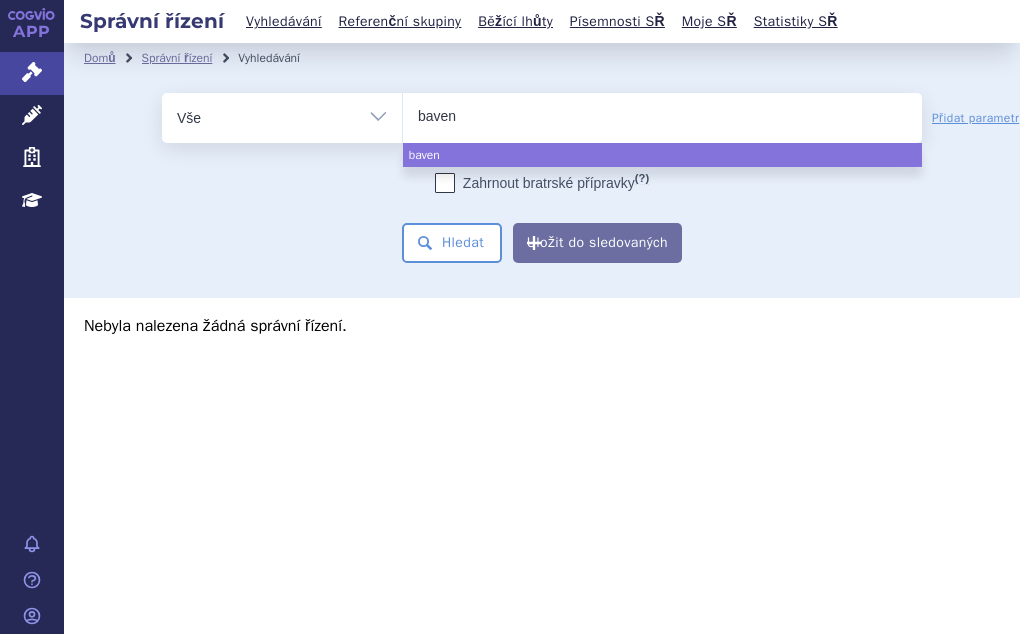 type on "bavenc" 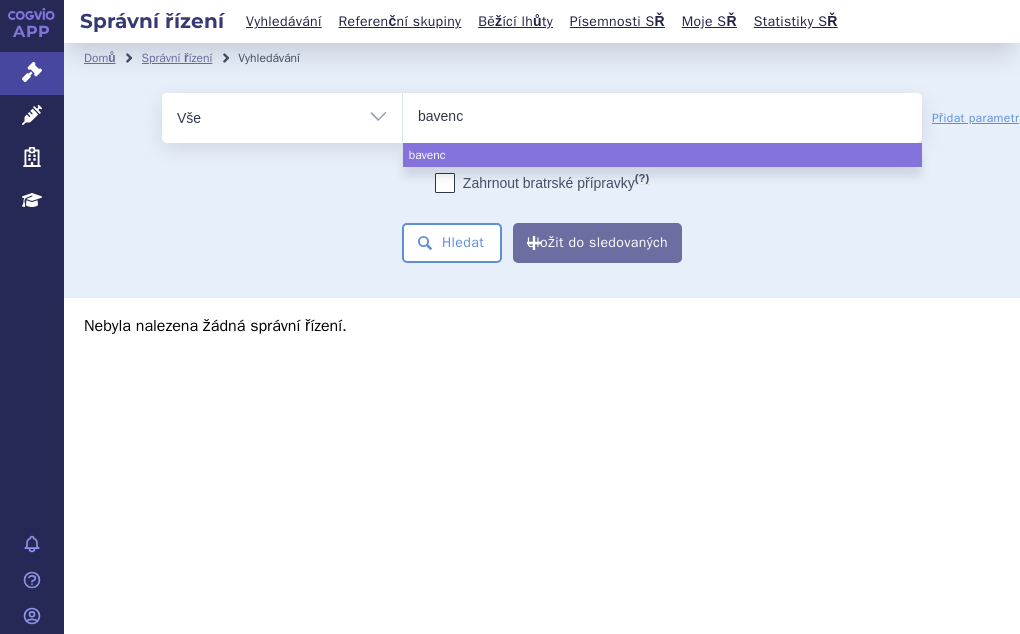 type on "bavenci" 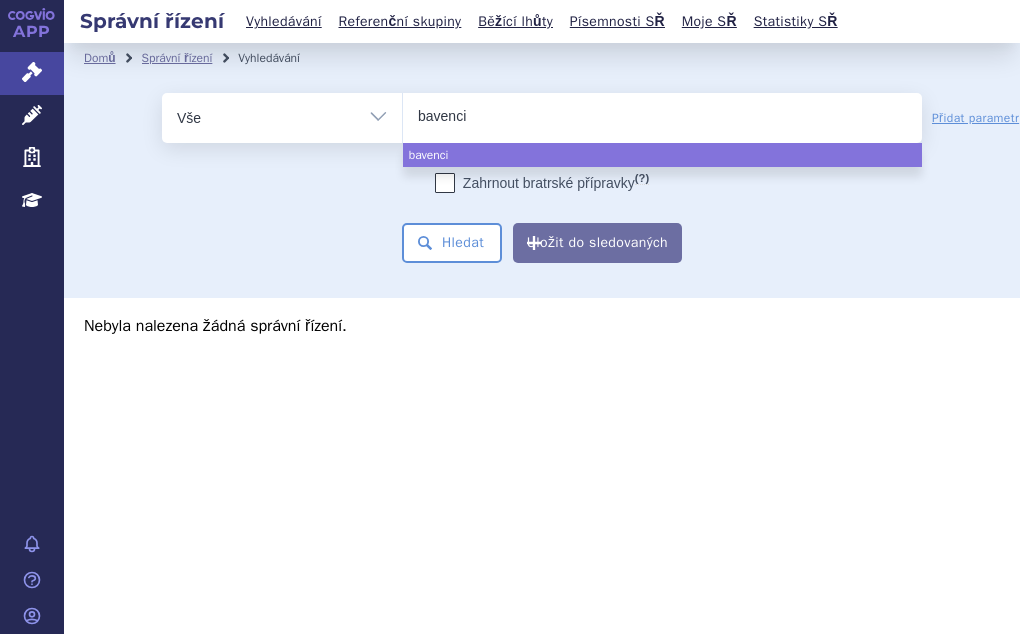 type on "bavencio" 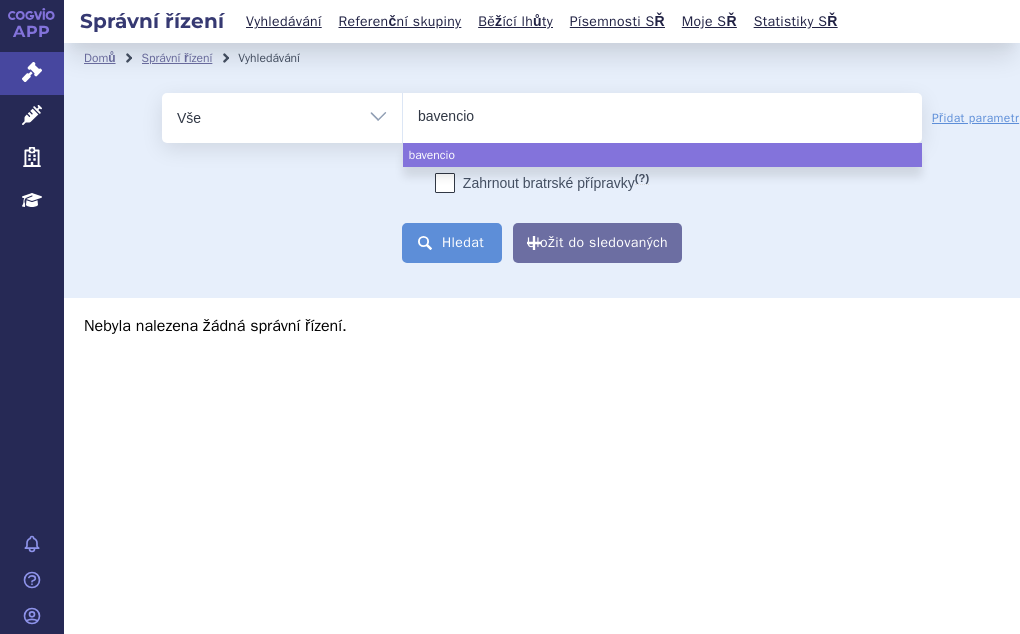 select on "bavencio" 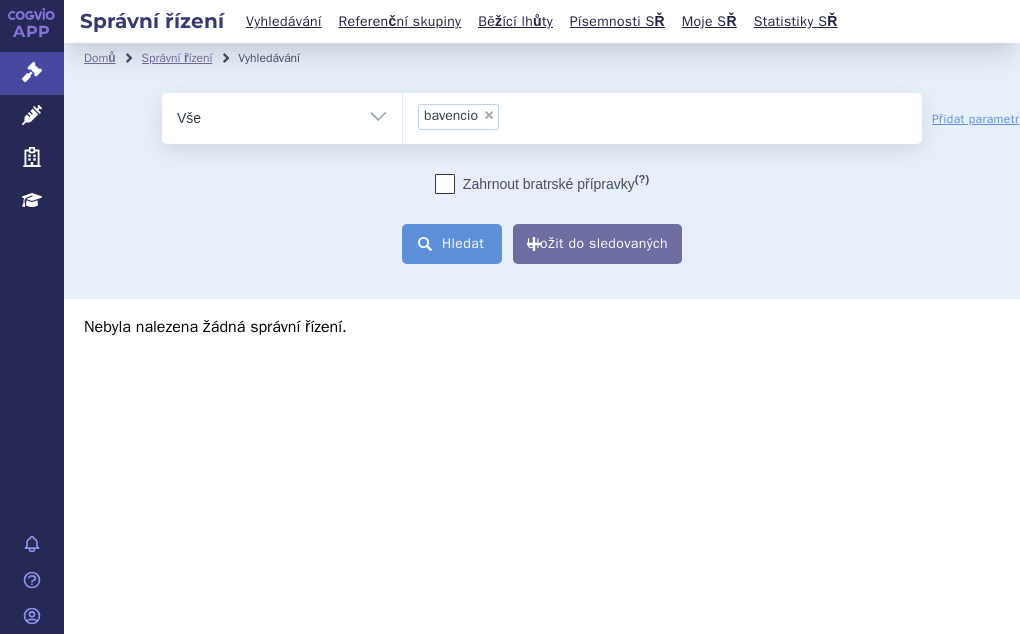 click on "Hledat" at bounding box center (452, 244) 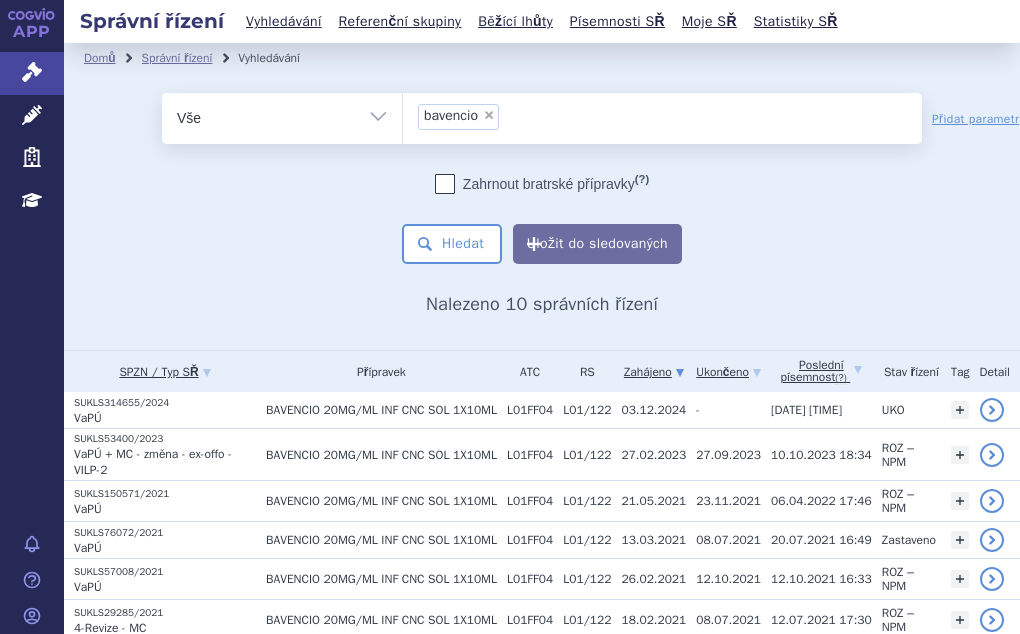 scroll, scrollTop: 0, scrollLeft: 0, axis: both 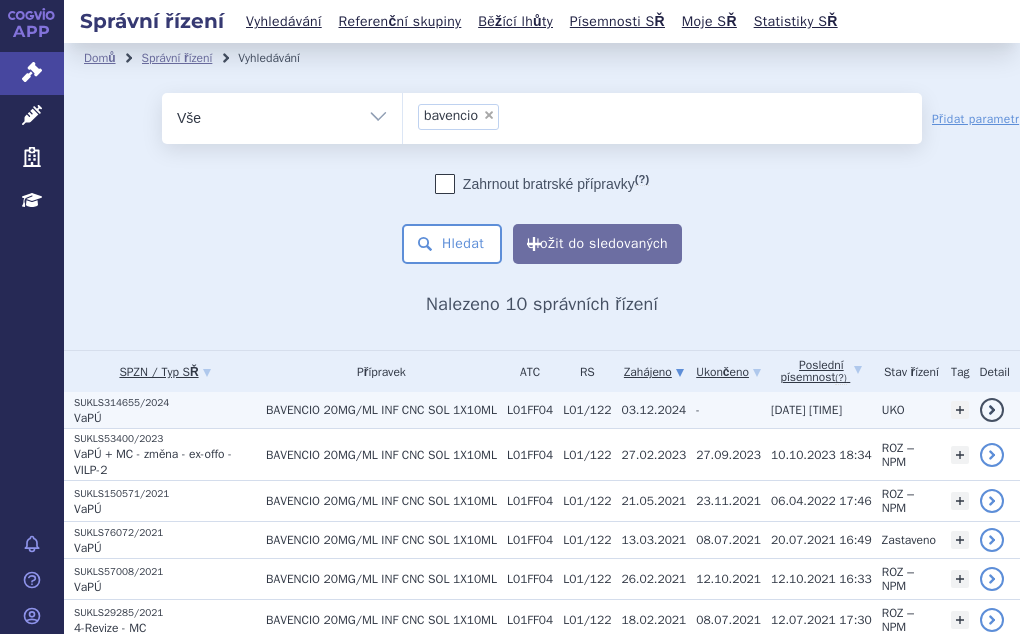 click on "SUKLS314655/2024" at bounding box center [165, 403] 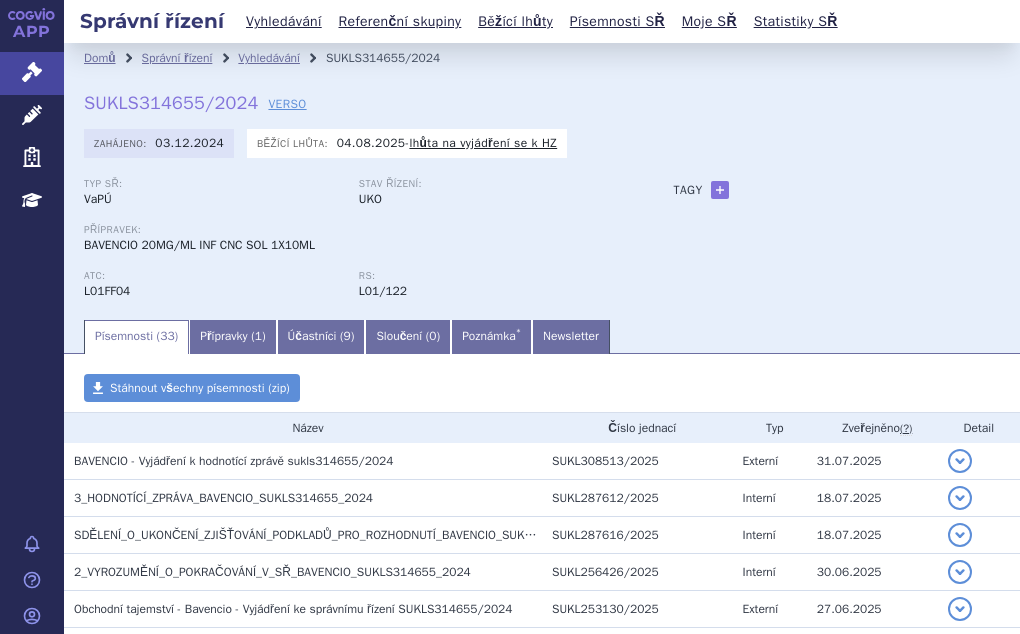 scroll, scrollTop: 0, scrollLeft: 0, axis: both 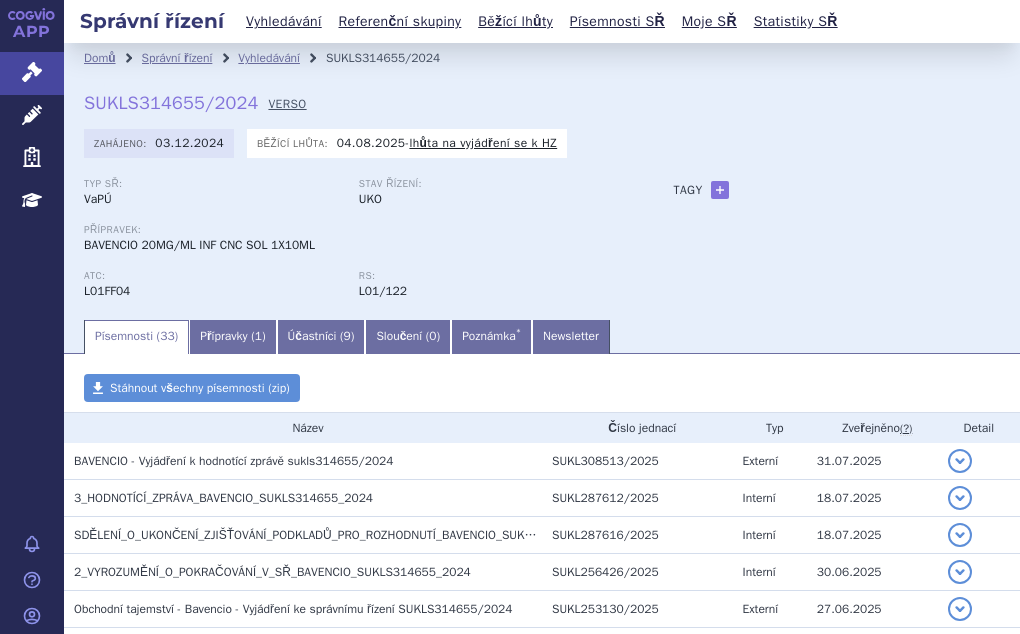 click on "VERSO" at bounding box center [287, 104] 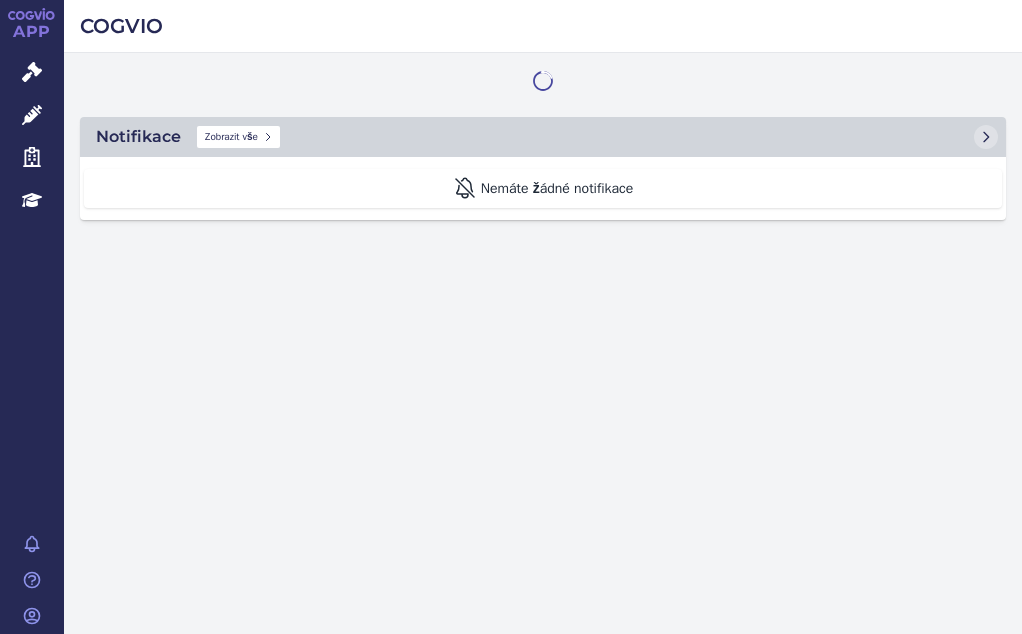 scroll, scrollTop: 0, scrollLeft: 0, axis: both 